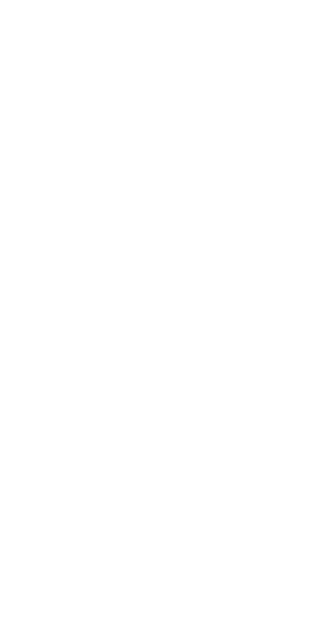 scroll, scrollTop: 0, scrollLeft: 0, axis: both 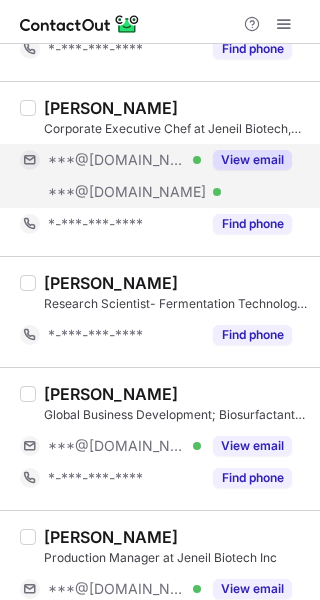 click on "View email" at bounding box center [252, 160] 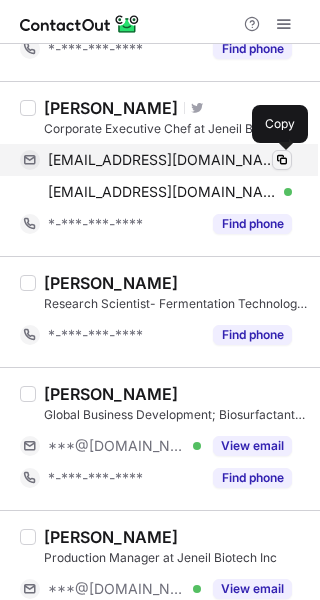 click at bounding box center (282, 160) 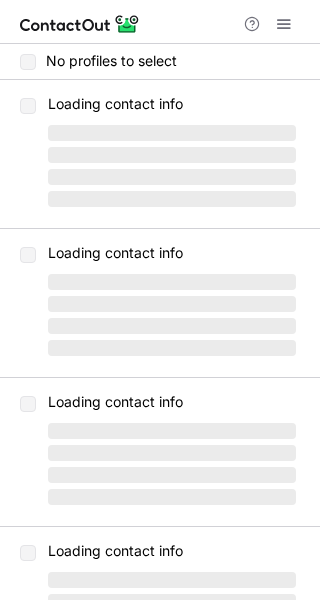 scroll, scrollTop: 0, scrollLeft: 0, axis: both 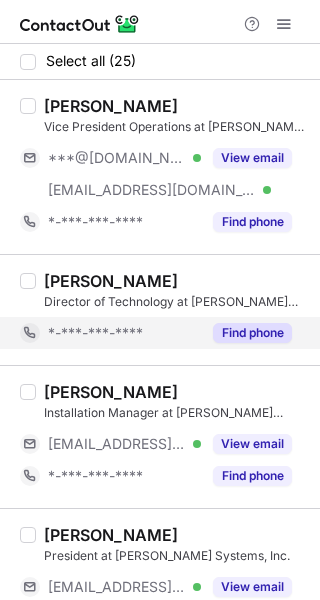 click on "Find phone" at bounding box center (252, 333) 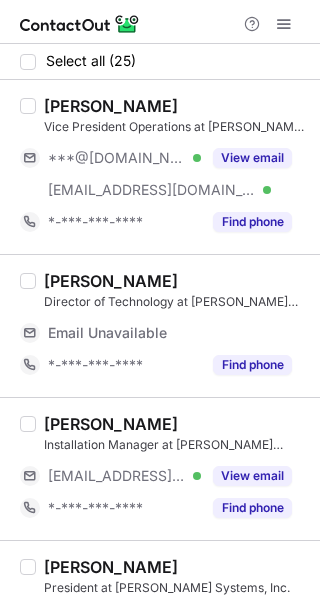 scroll, scrollTop: 0, scrollLeft: 0, axis: both 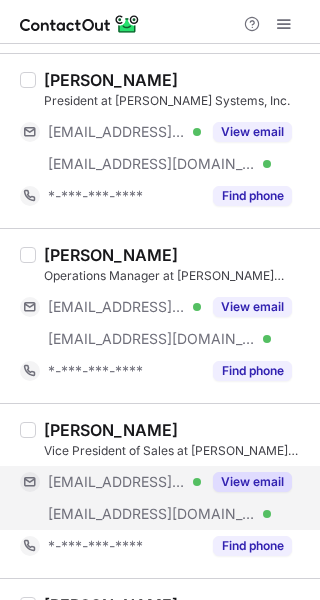 click on "View email" at bounding box center (252, 482) 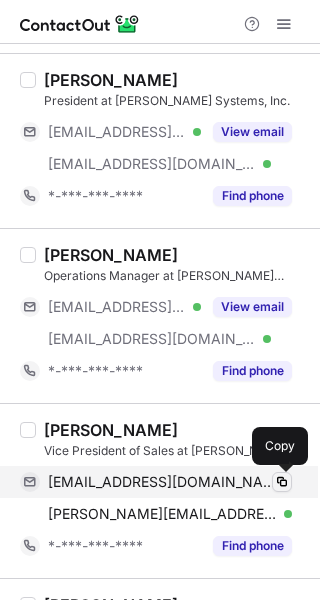 click at bounding box center [282, 482] 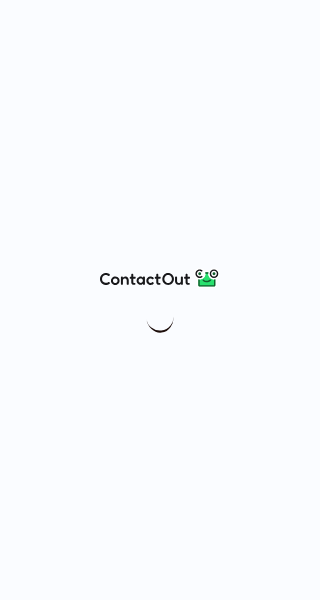 scroll, scrollTop: 0, scrollLeft: 0, axis: both 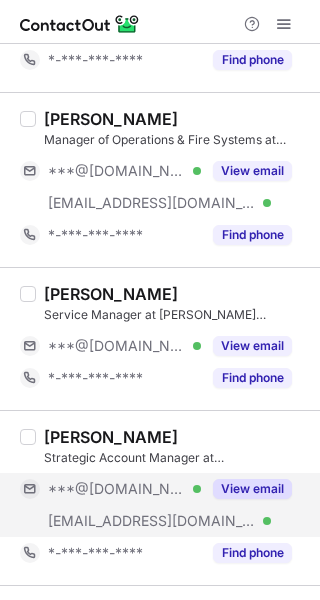 click on "View email" at bounding box center [252, 489] 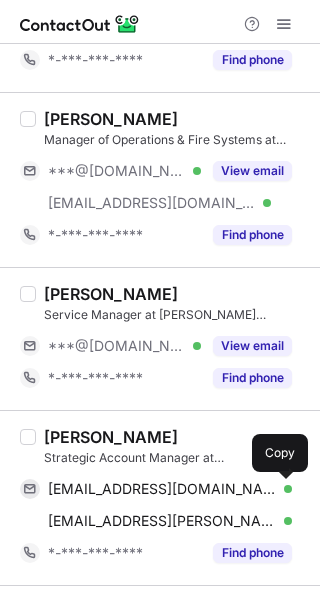 click at bounding box center (282, 489) 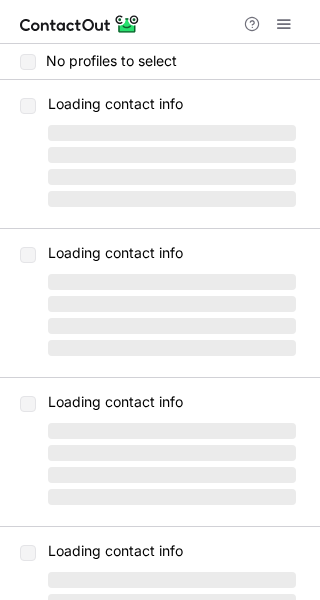 scroll, scrollTop: 0, scrollLeft: 0, axis: both 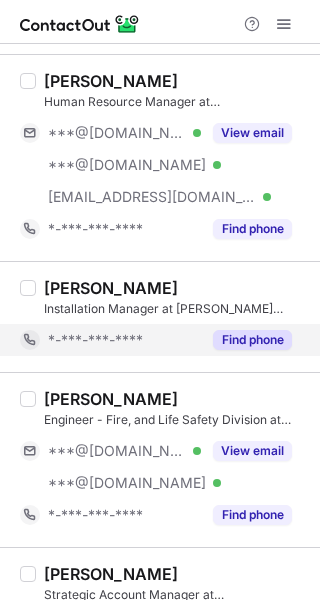click on "Find phone" at bounding box center (252, 340) 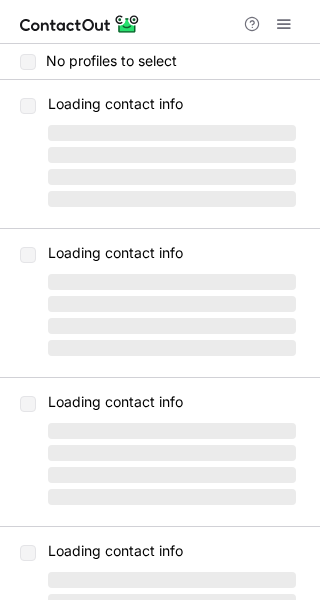 scroll, scrollTop: 0, scrollLeft: 0, axis: both 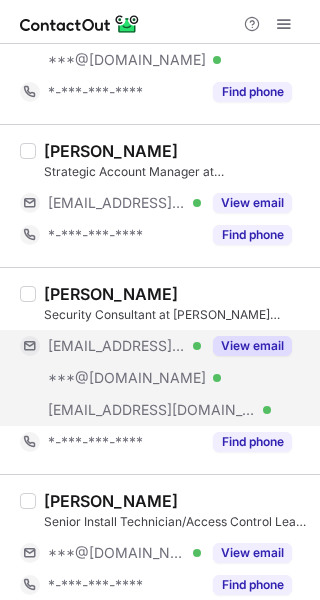 click on "View email" at bounding box center [252, 346] 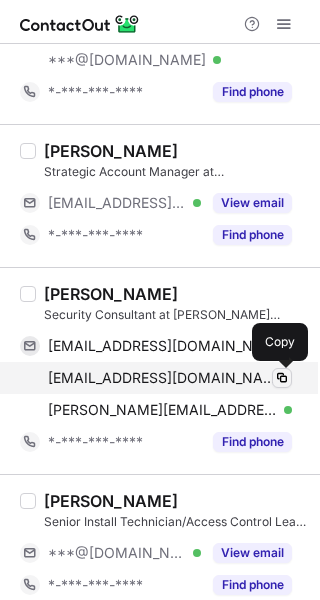 click at bounding box center [282, 378] 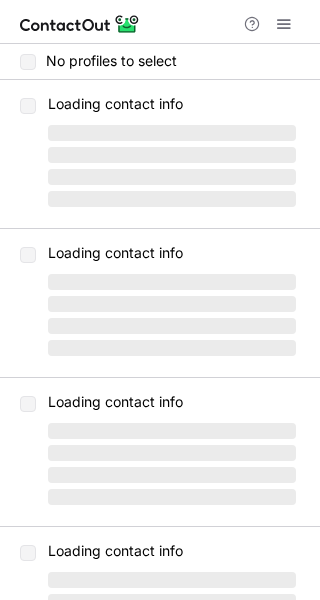 scroll, scrollTop: 0, scrollLeft: 0, axis: both 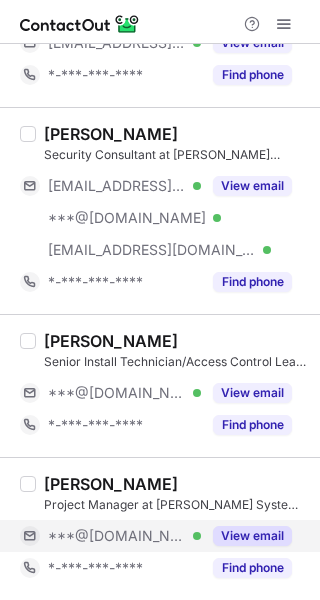 click on "View email" at bounding box center [252, 536] 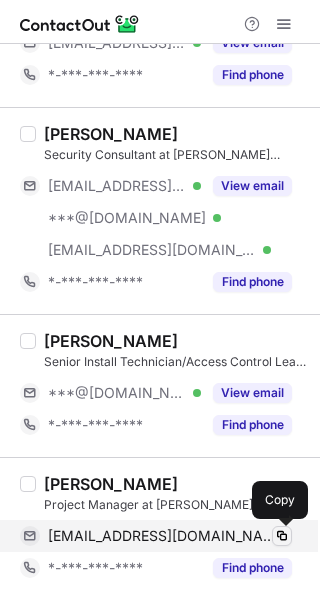 click at bounding box center [282, 536] 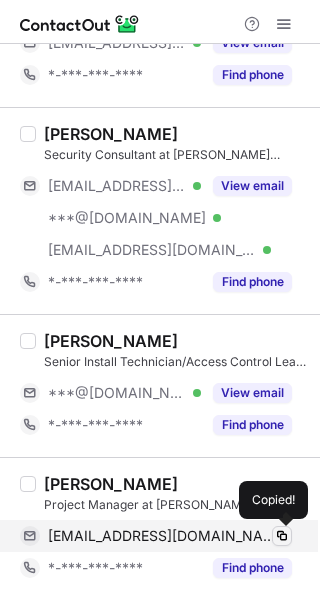type 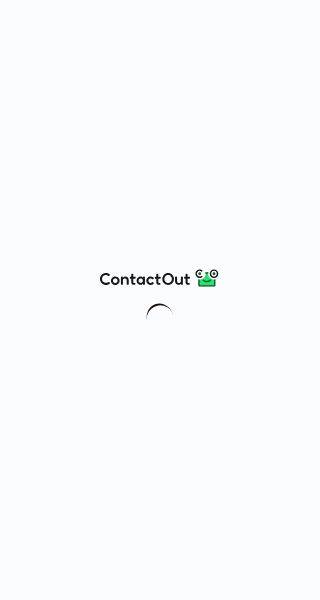 scroll, scrollTop: 0, scrollLeft: 0, axis: both 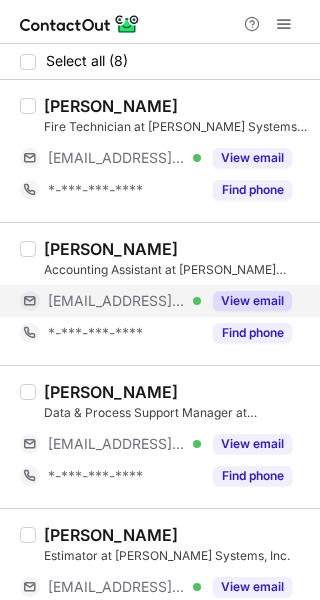 click on "View email" at bounding box center [252, 301] 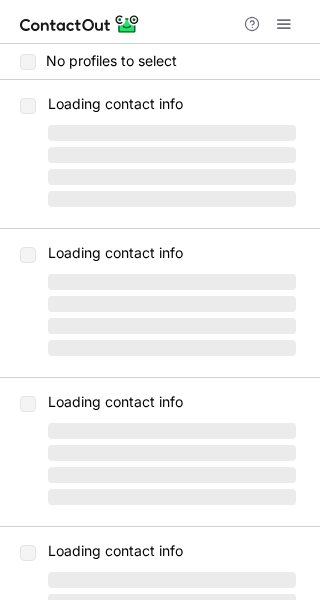 scroll, scrollTop: 0, scrollLeft: 0, axis: both 